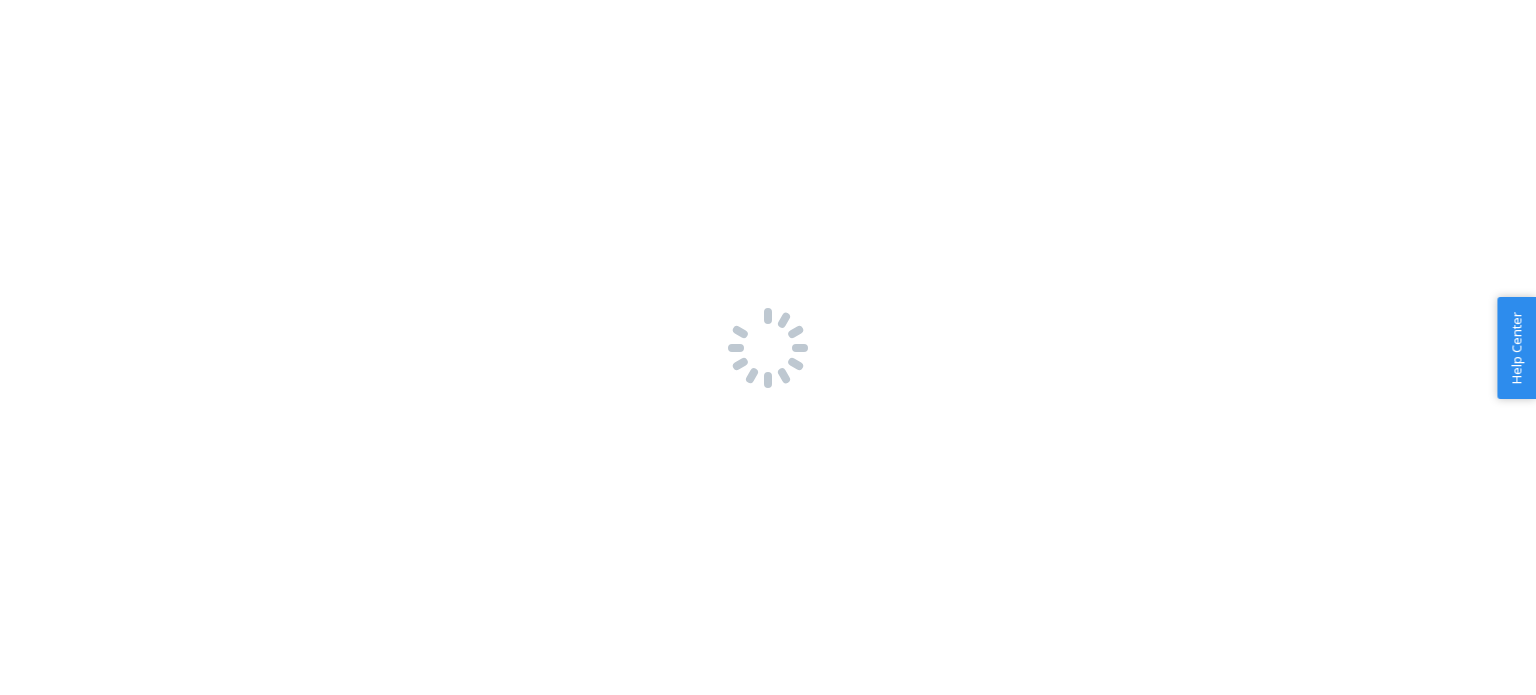 scroll, scrollTop: 0, scrollLeft: 0, axis: both 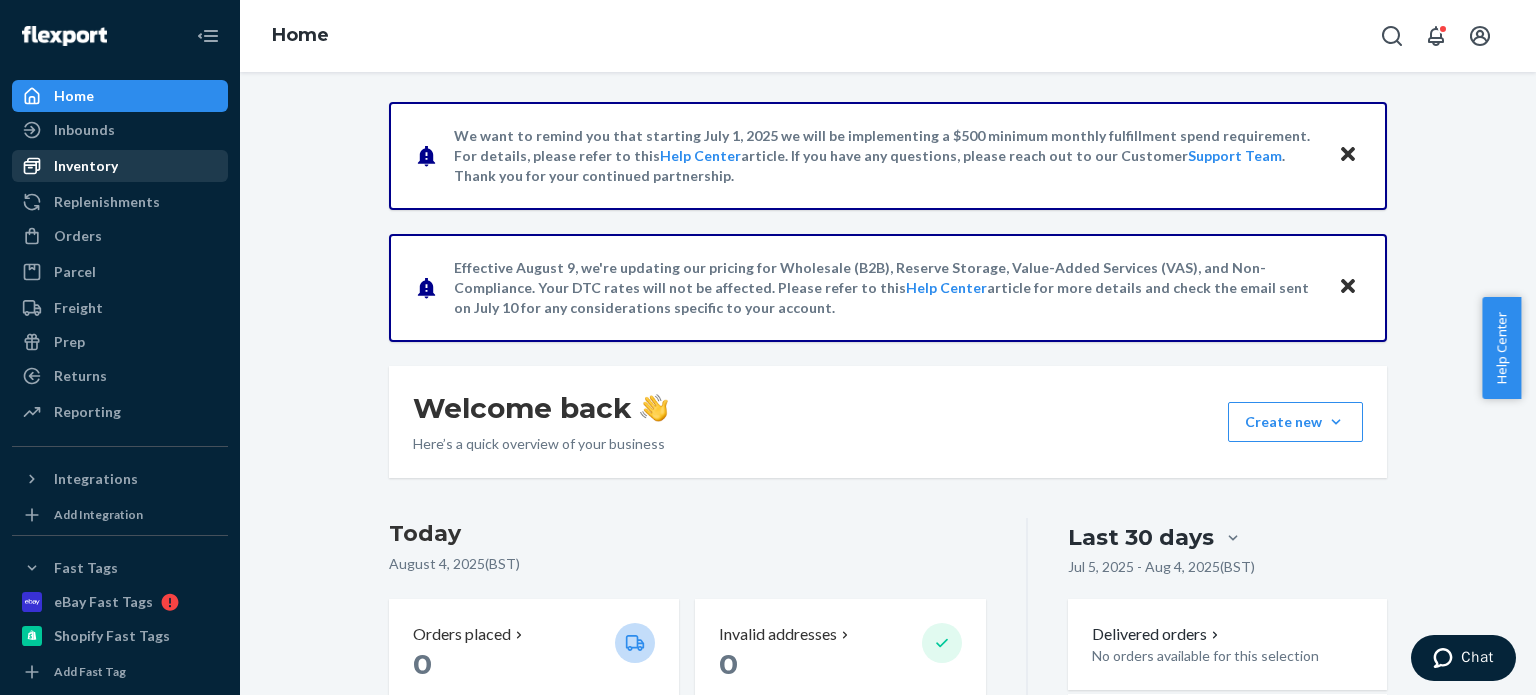 drag, startPoint x: 130, startPoint y: 161, endPoint x: 140, endPoint y: 157, distance: 10.770329 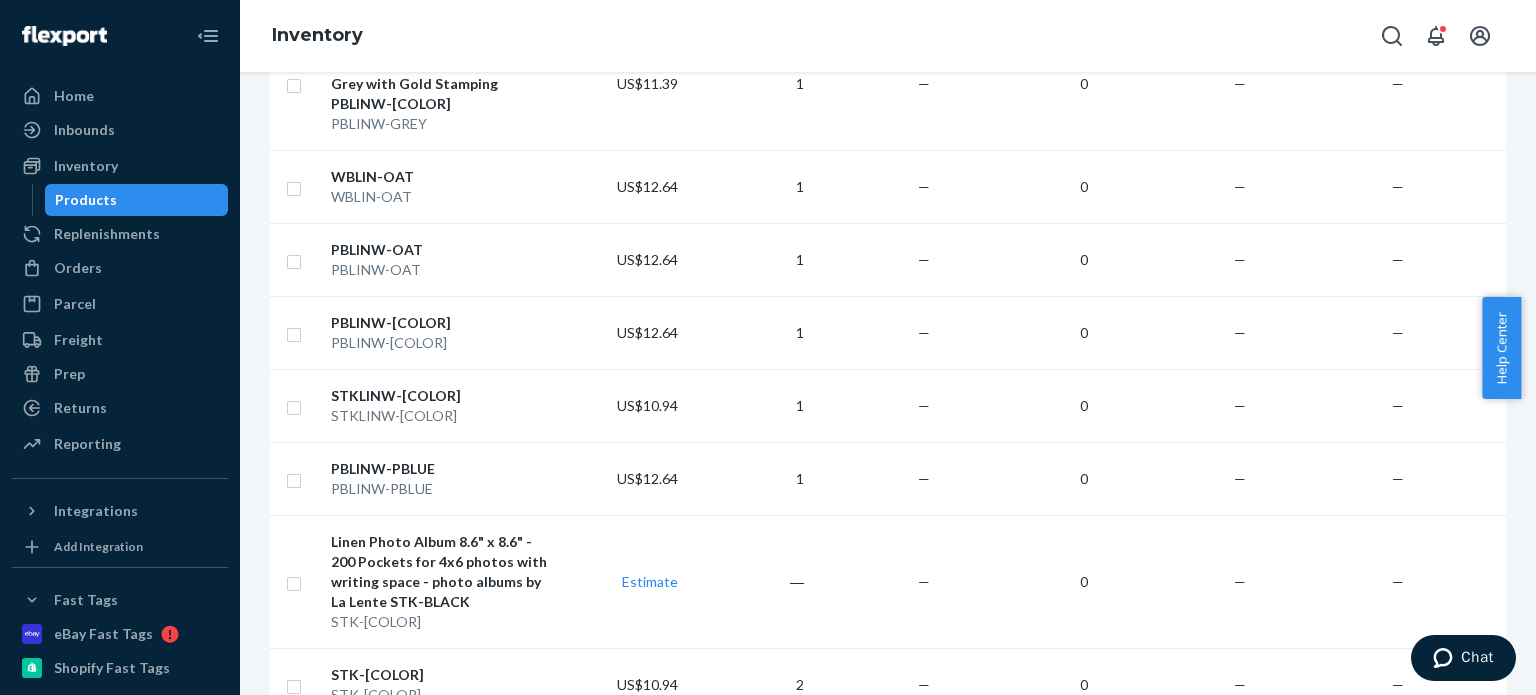 scroll, scrollTop: 0, scrollLeft: 0, axis: both 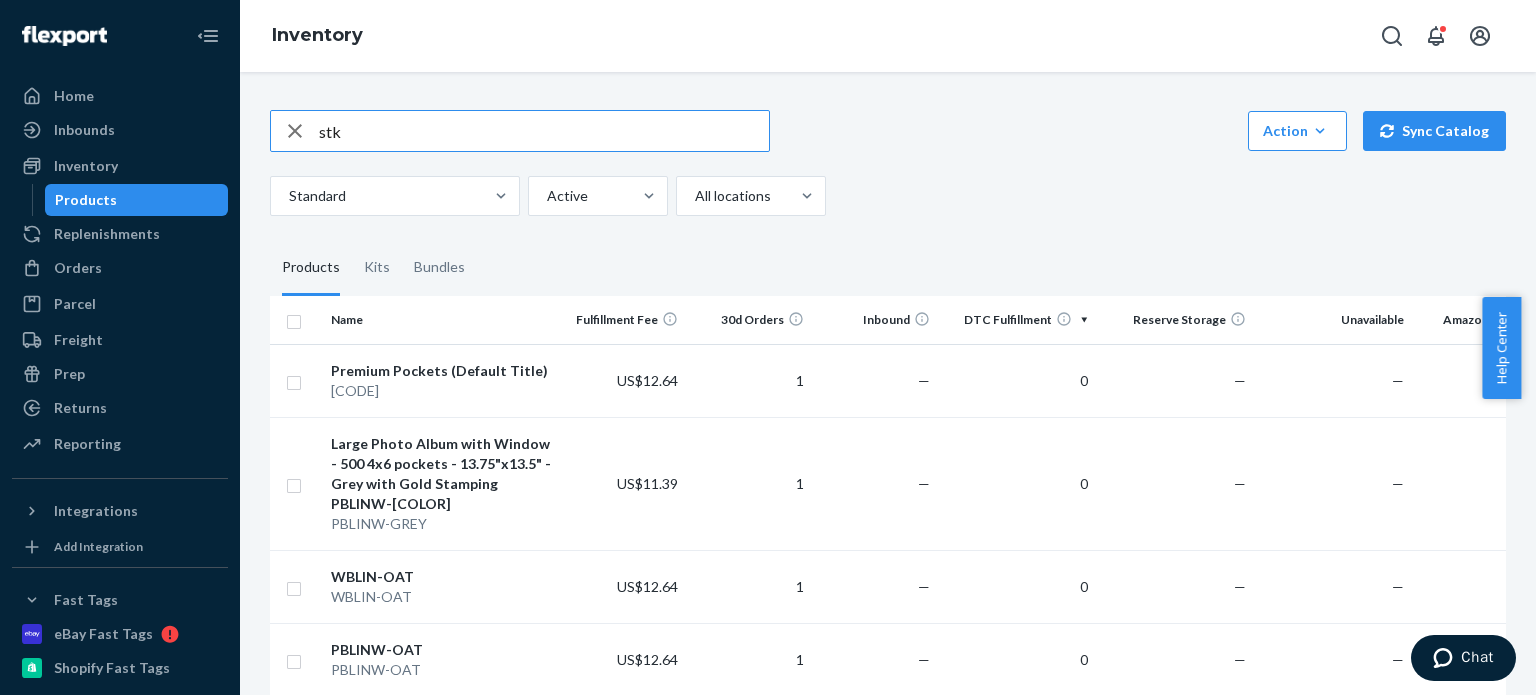 type on "stk" 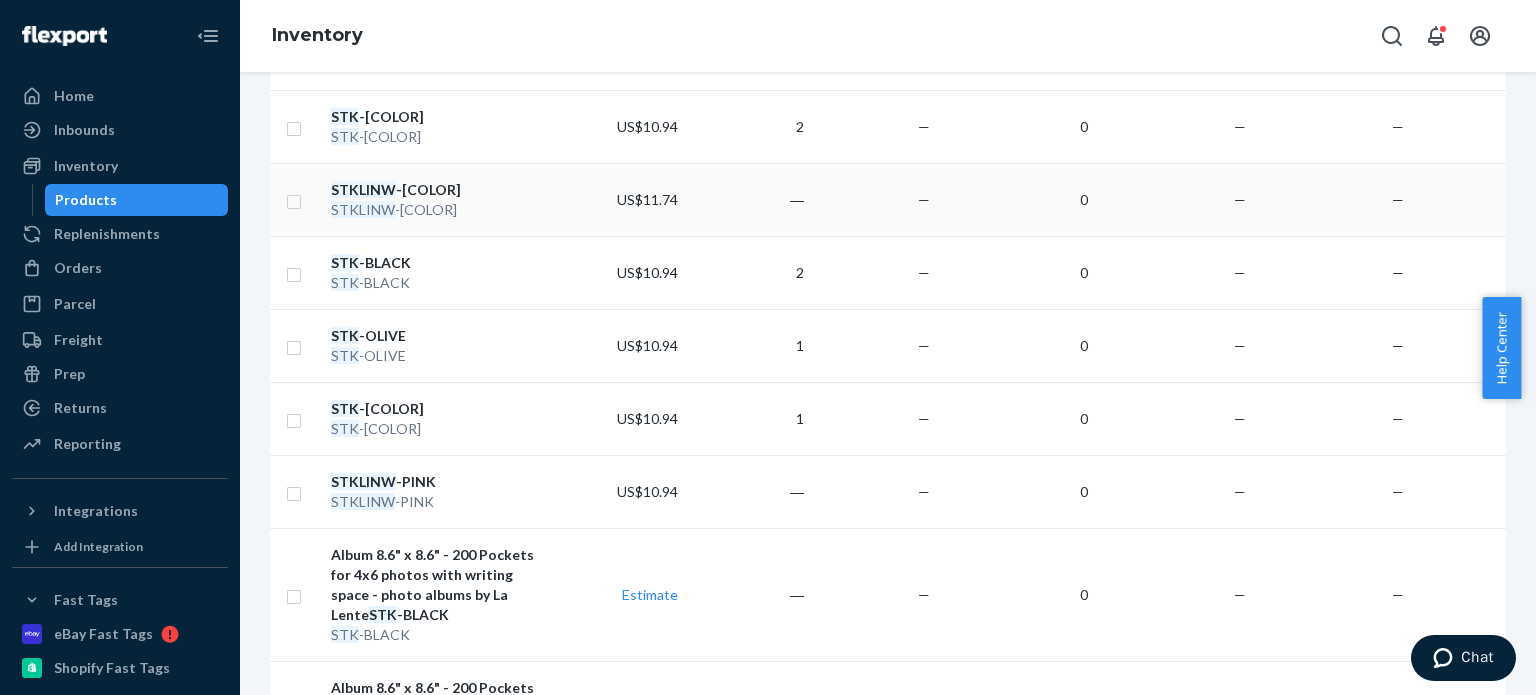 scroll, scrollTop: 200, scrollLeft: 0, axis: vertical 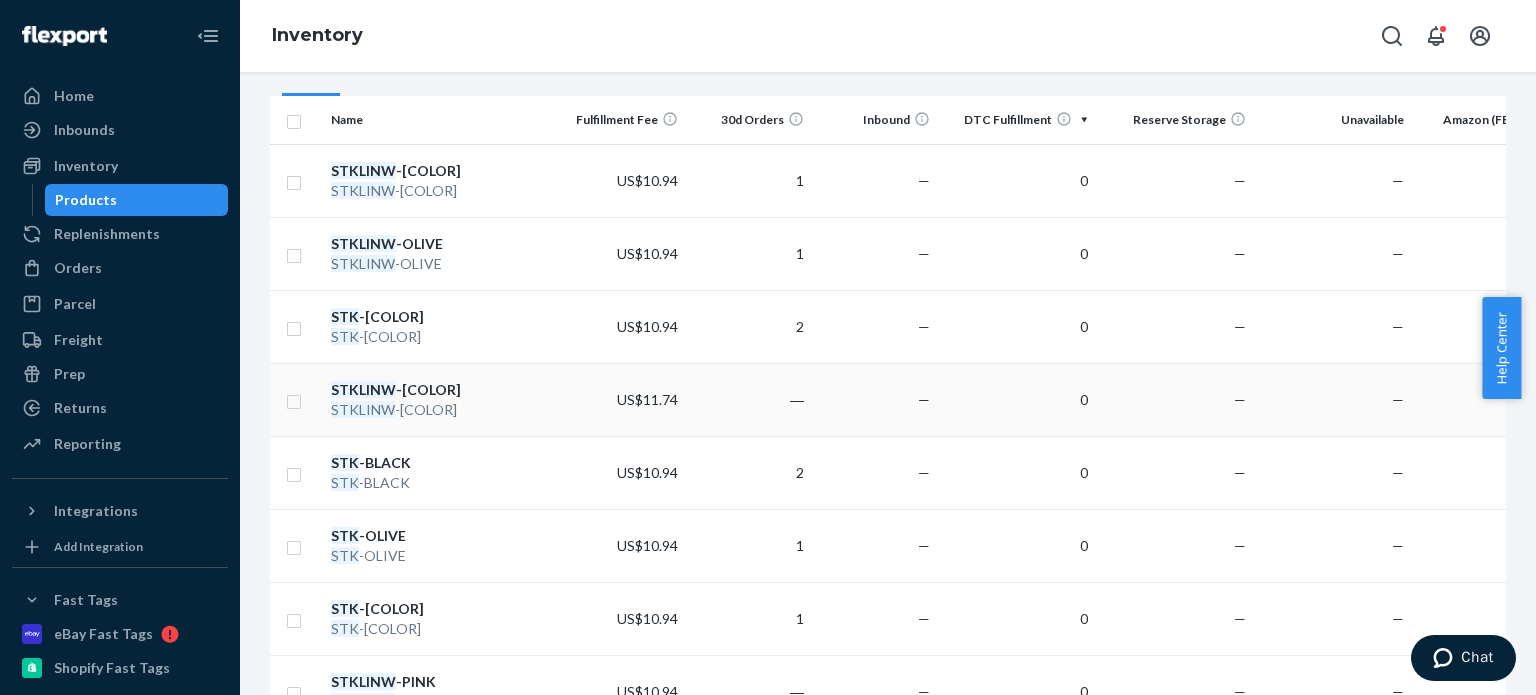 click on "STKLINW -[COLOR]" at bounding box center (441, 390) 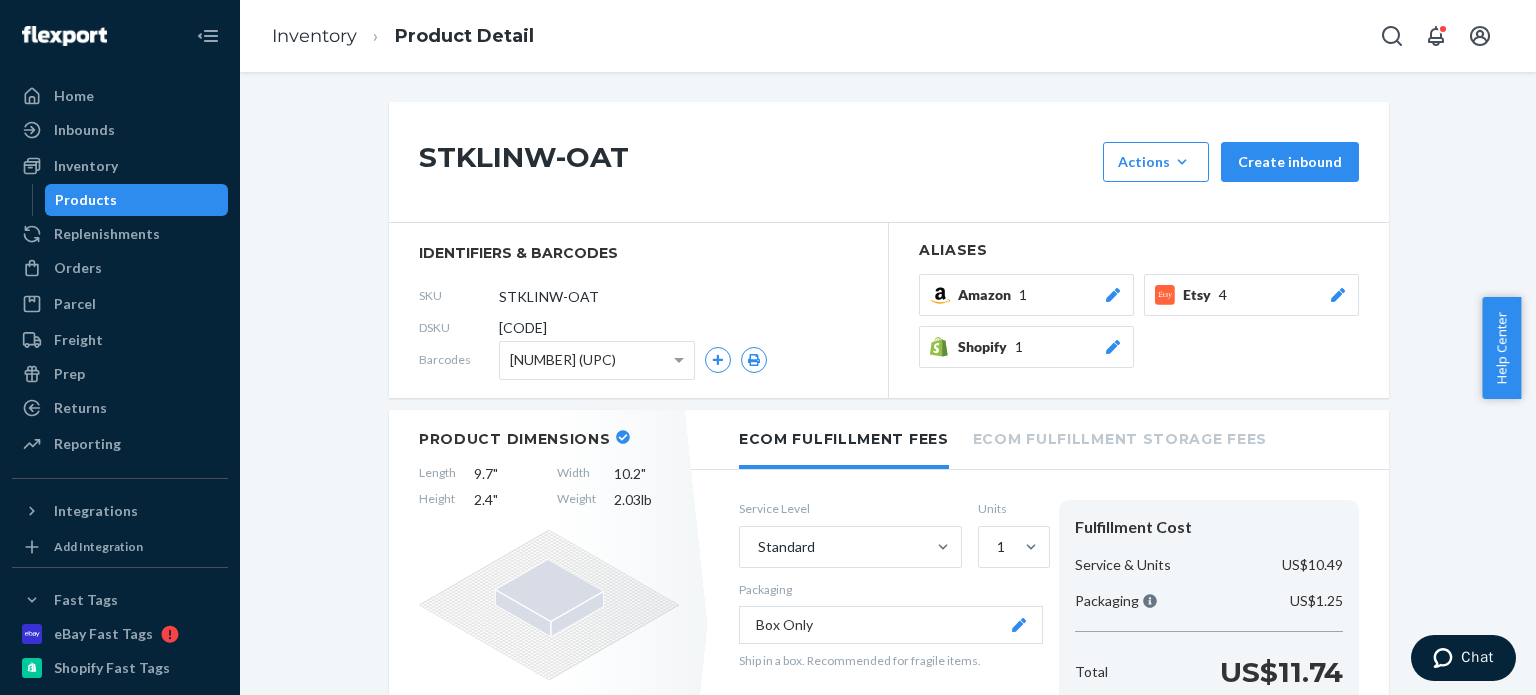 scroll, scrollTop: 0, scrollLeft: 0, axis: both 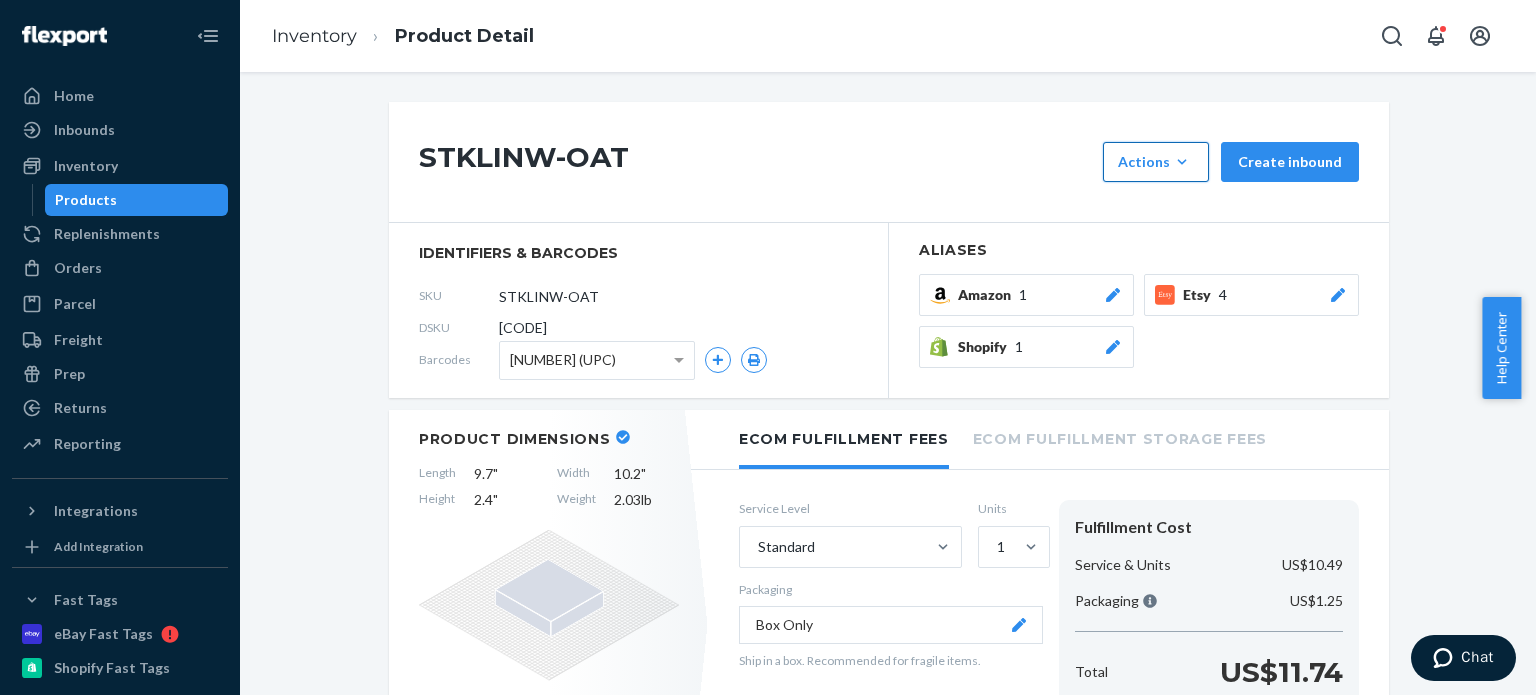 click 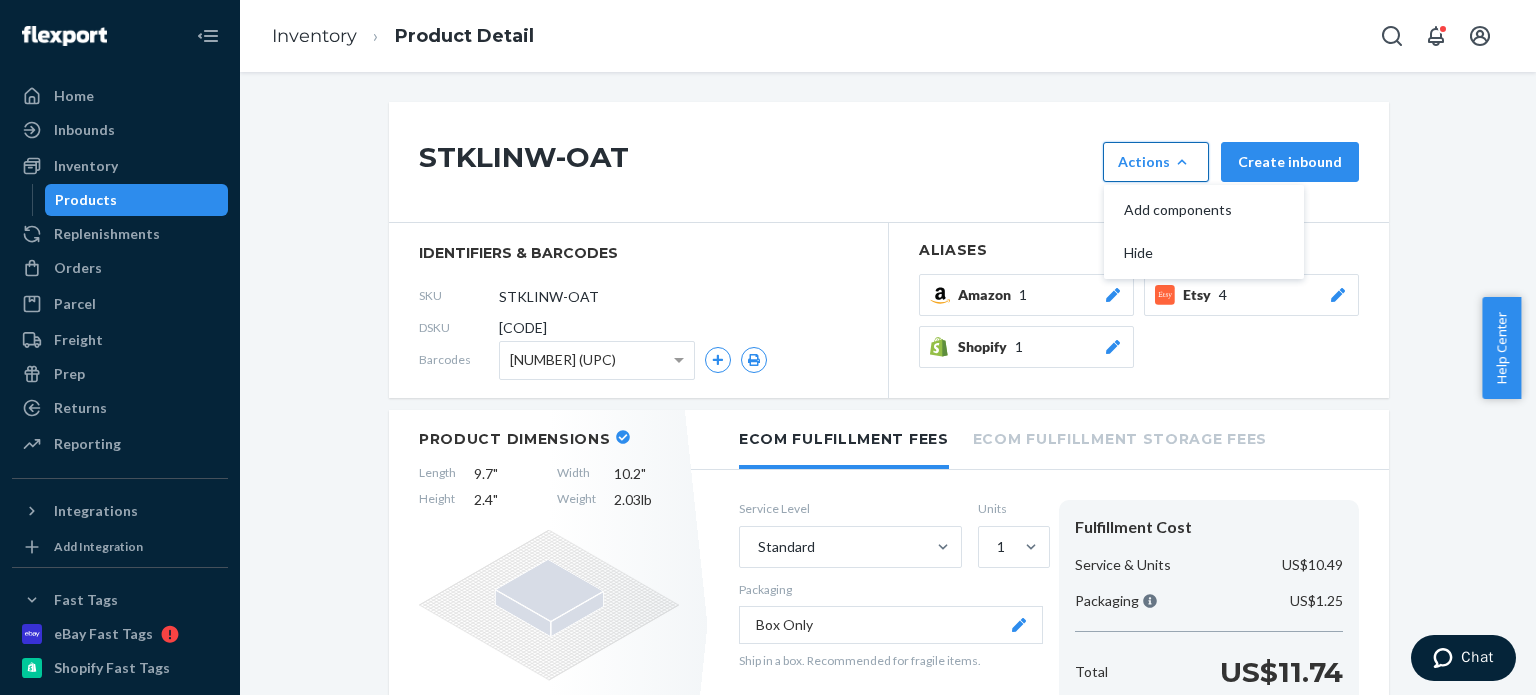 click on "STKLINW-[COLOR] Actions Add components Hide Create inbound" at bounding box center [889, 162] 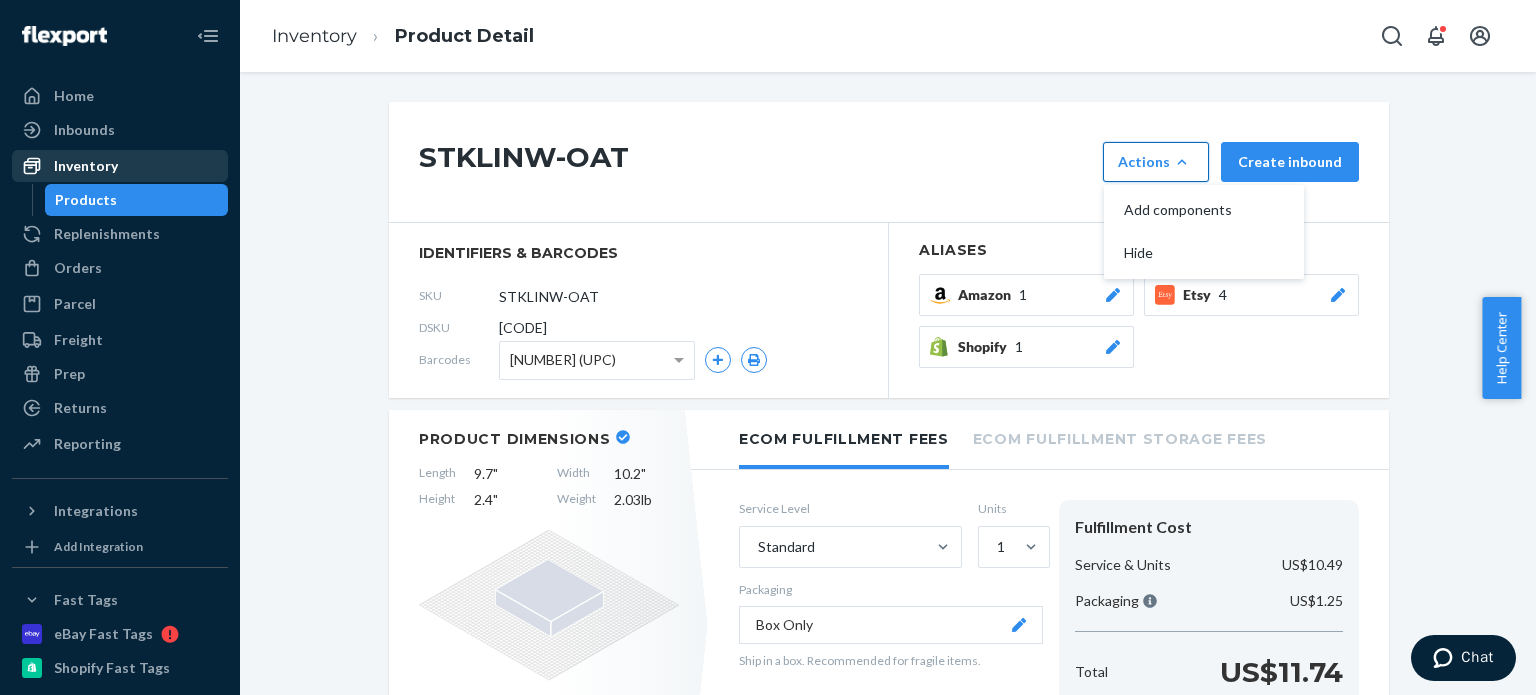 click on "Inventory" at bounding box center (120, 166) 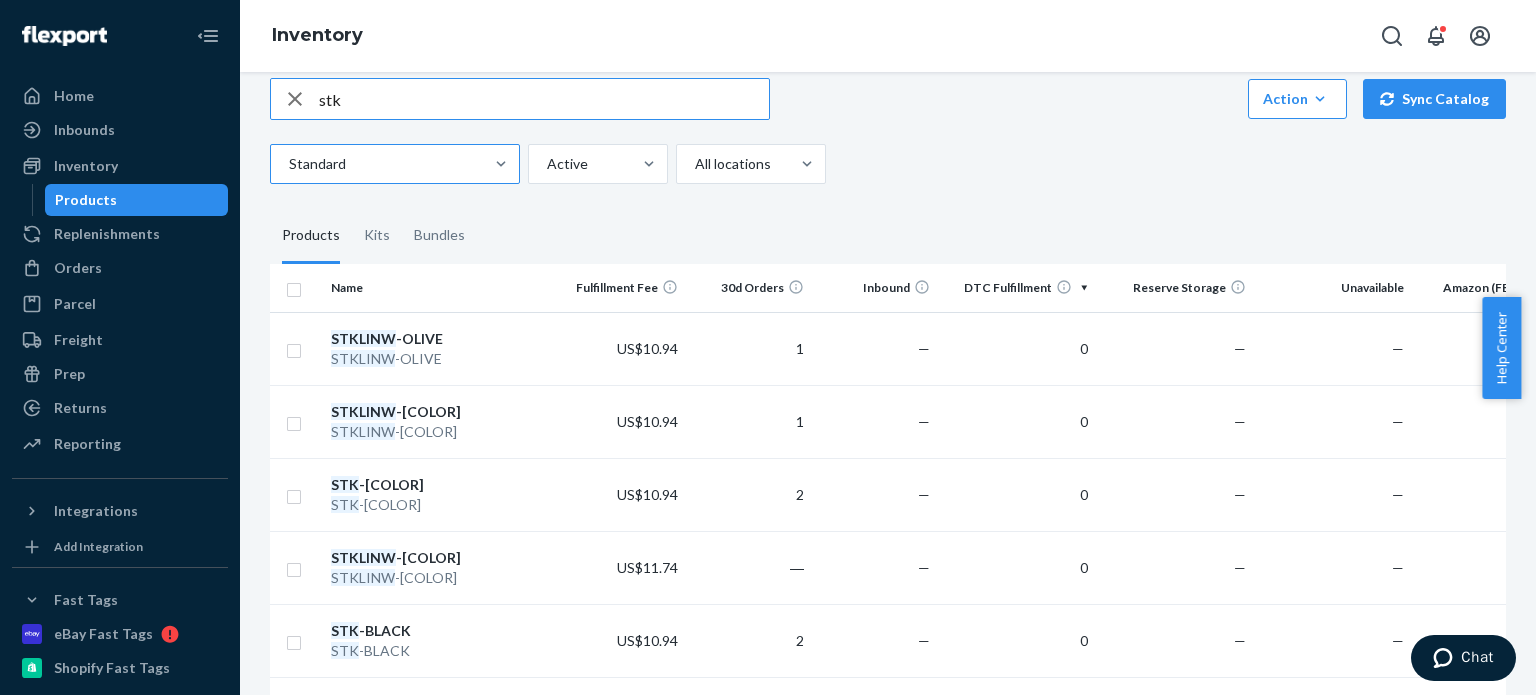scroll, scrollTop: 0, scrollLeft: 0, axis: both 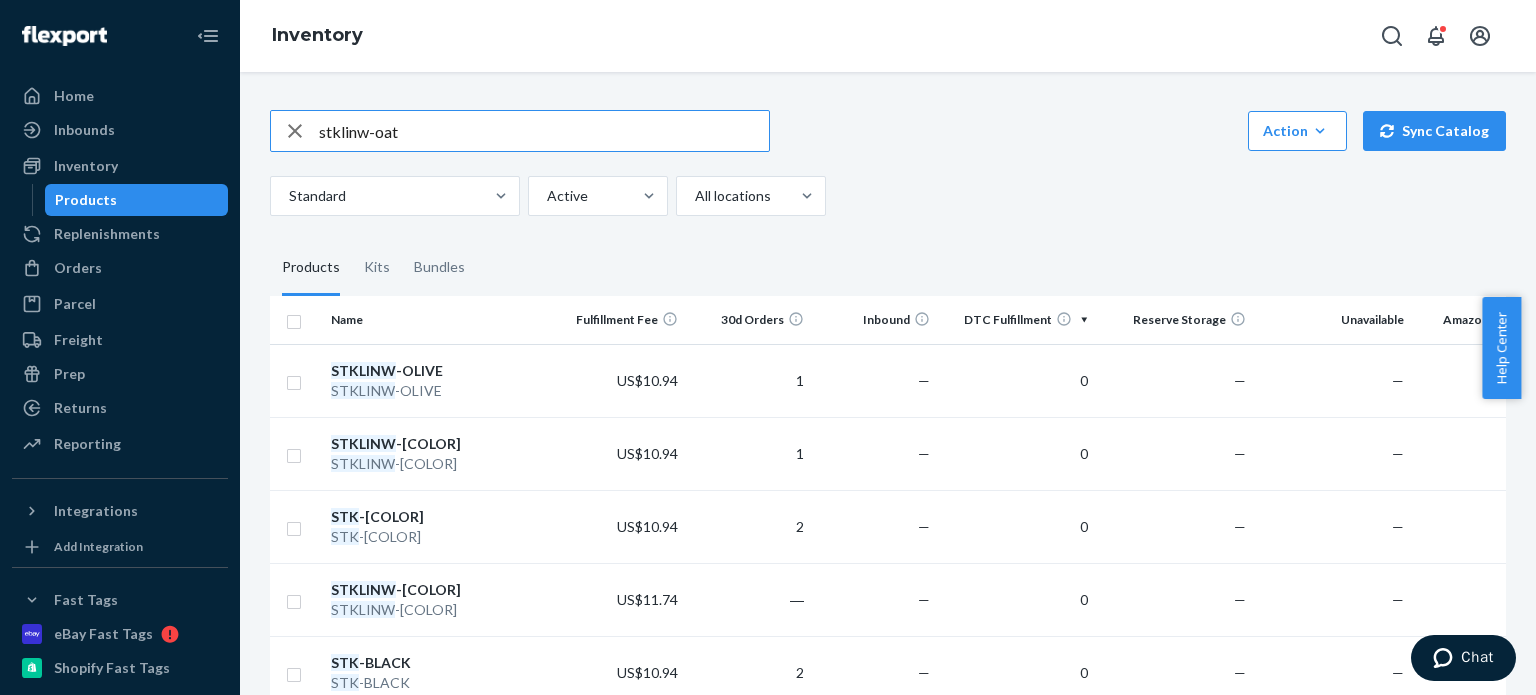 type on "stklinw-oat" 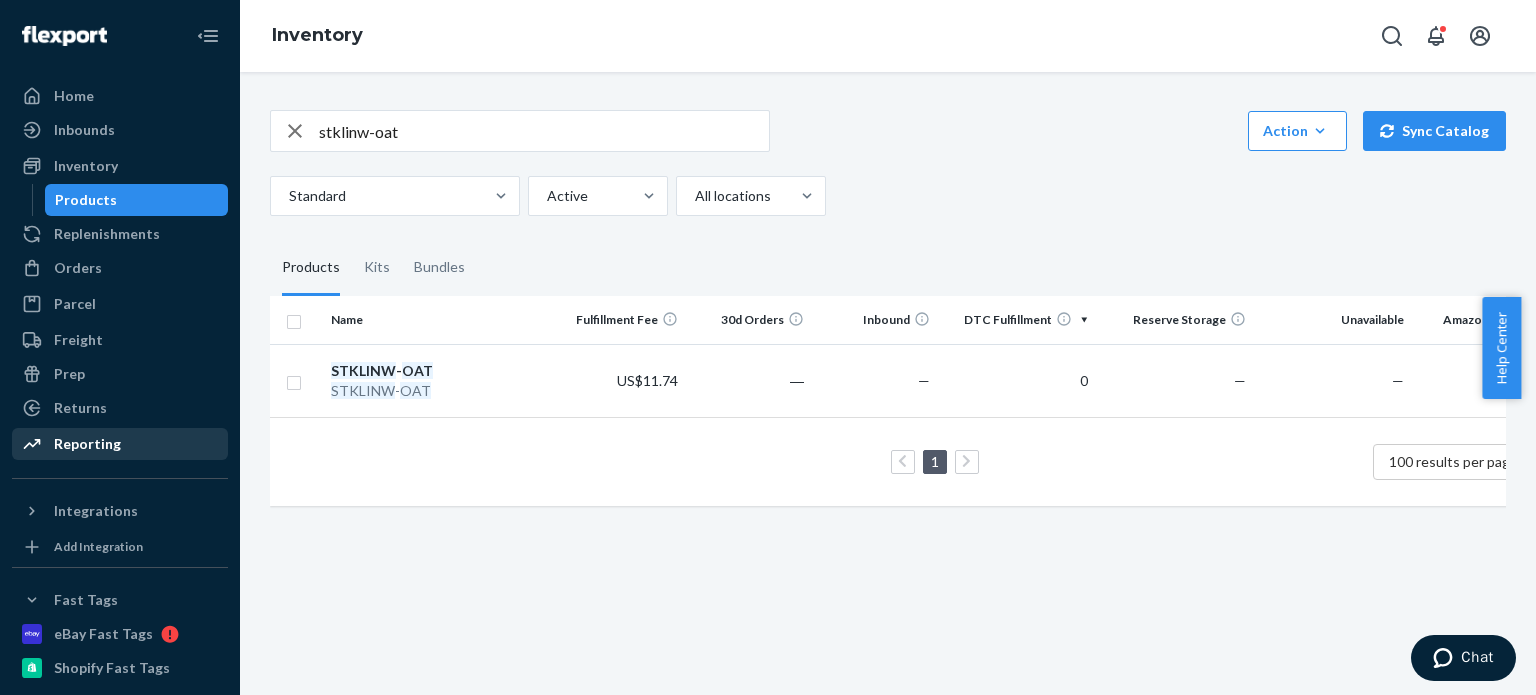 click on "Reporting" at bounding box center (87, 444) 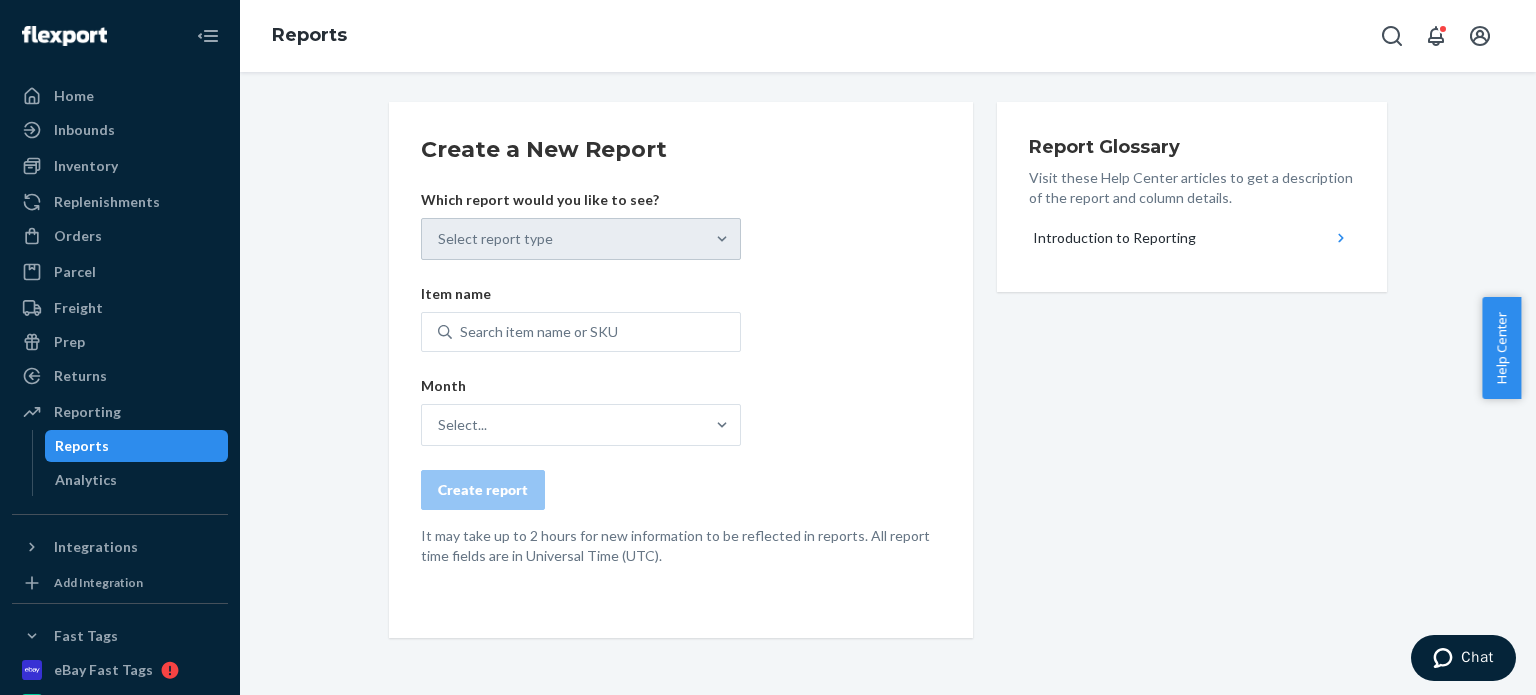 click on "Select report type" at bounding box center [581, 239] 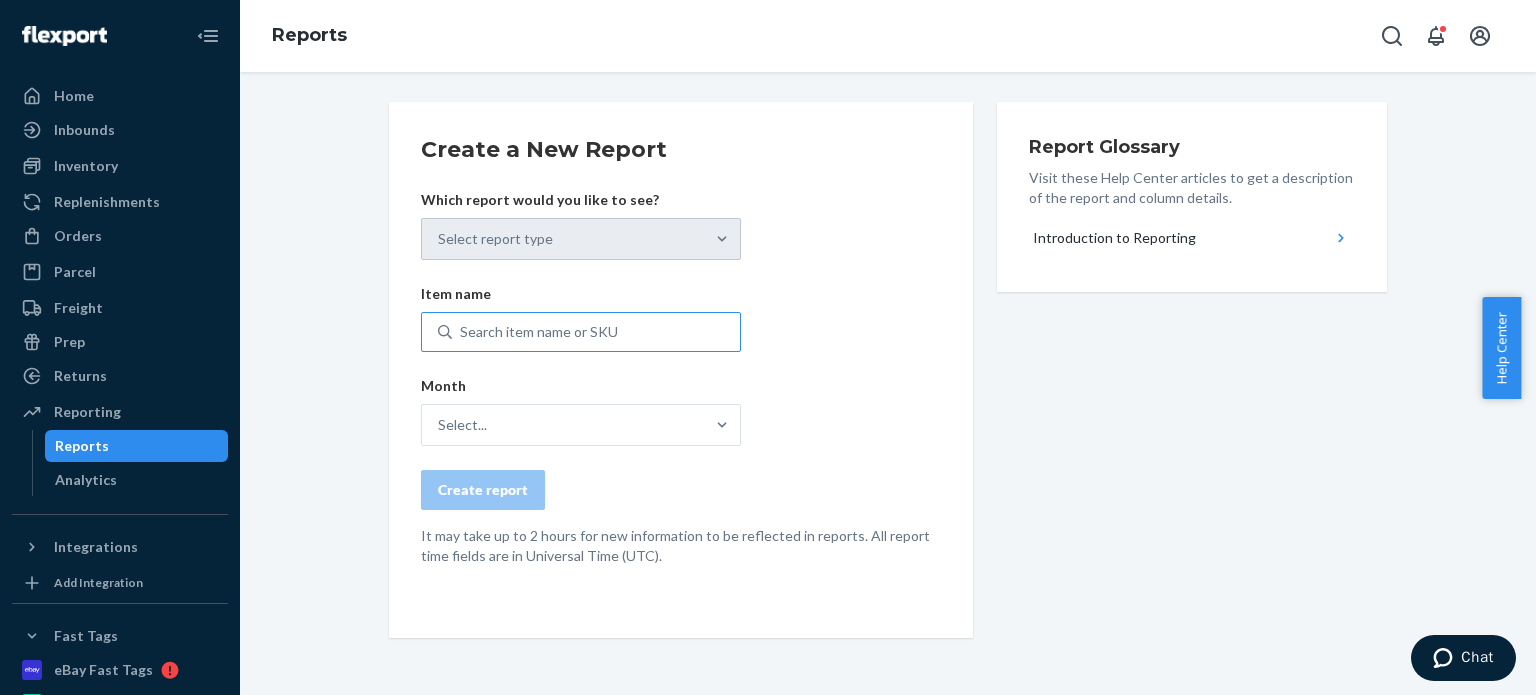 click on "Search item name or SKU" at bounding box center [596, 332] 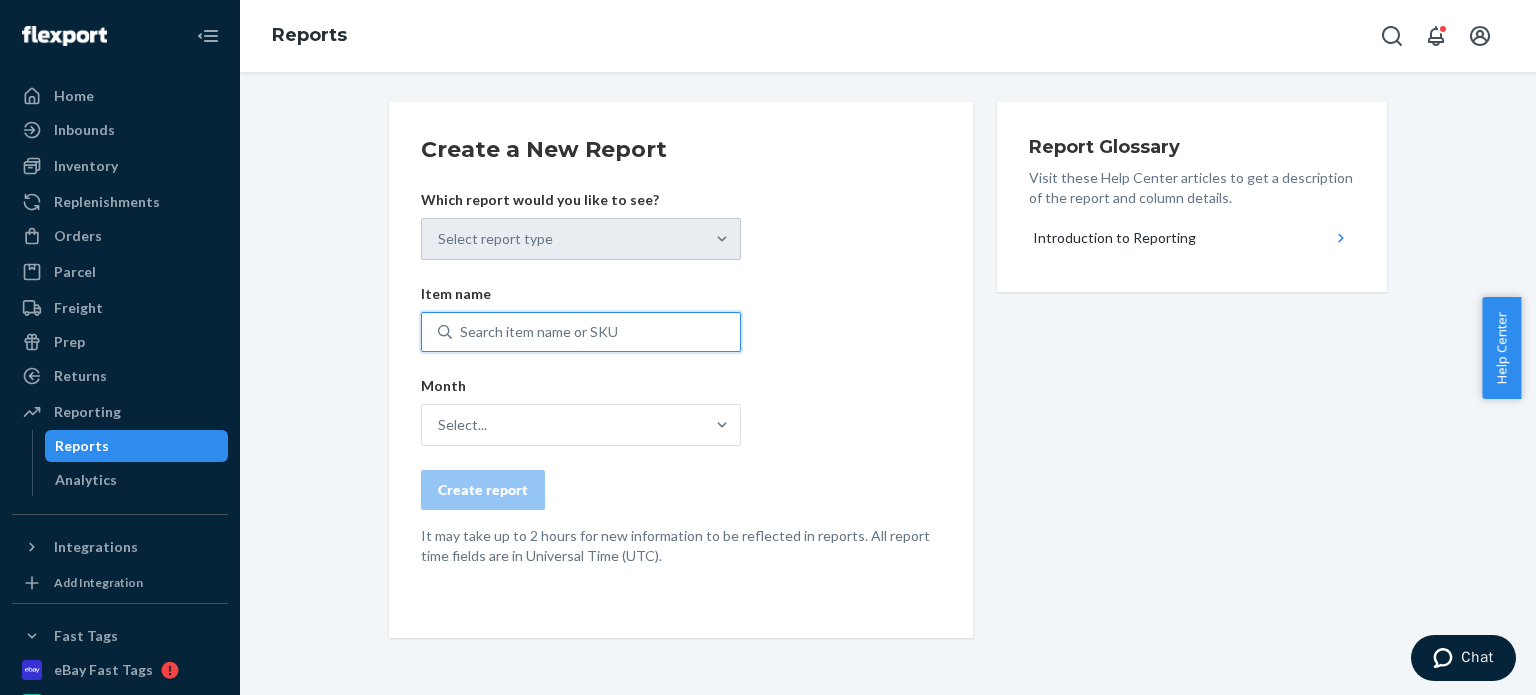 click on "Select report type" at bounding box center (581, 239) 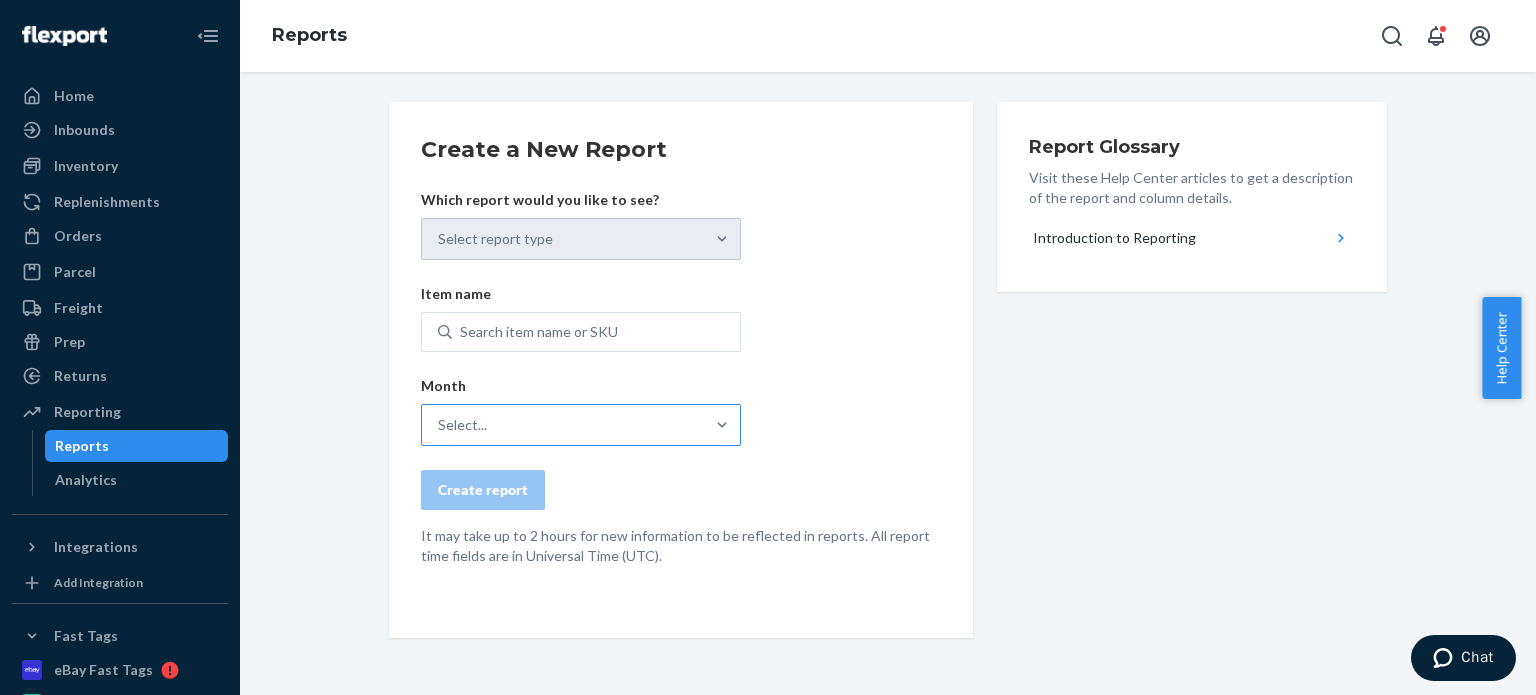click on "Select..." at bounding box center [563, 425] 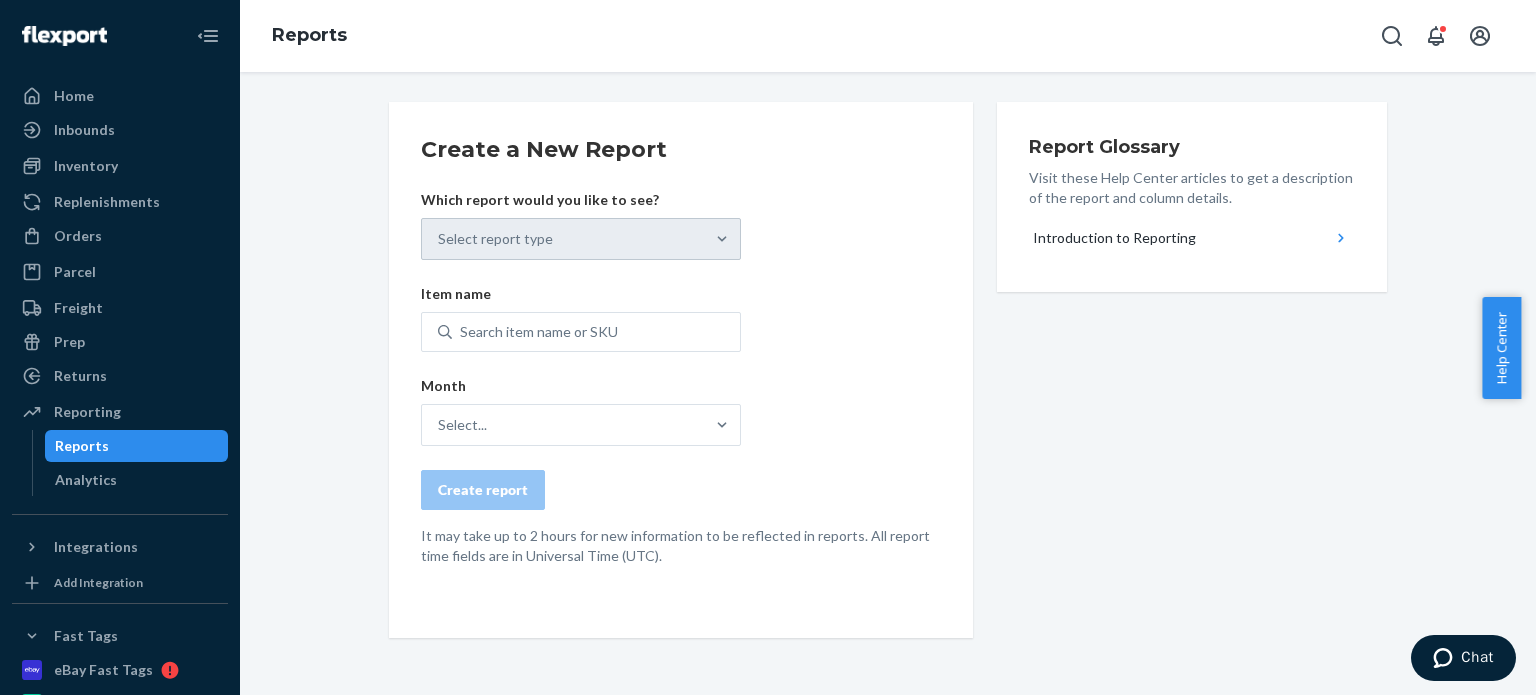 click on "Create a New Report Which report would you like to see? Select report type Item name Search item name or SKU Month Select... Create report It may take up to 2 hours for new information to be reflected in reports. All report time fields are in Universal Time (UTC)." at bounding box center [681, 350] 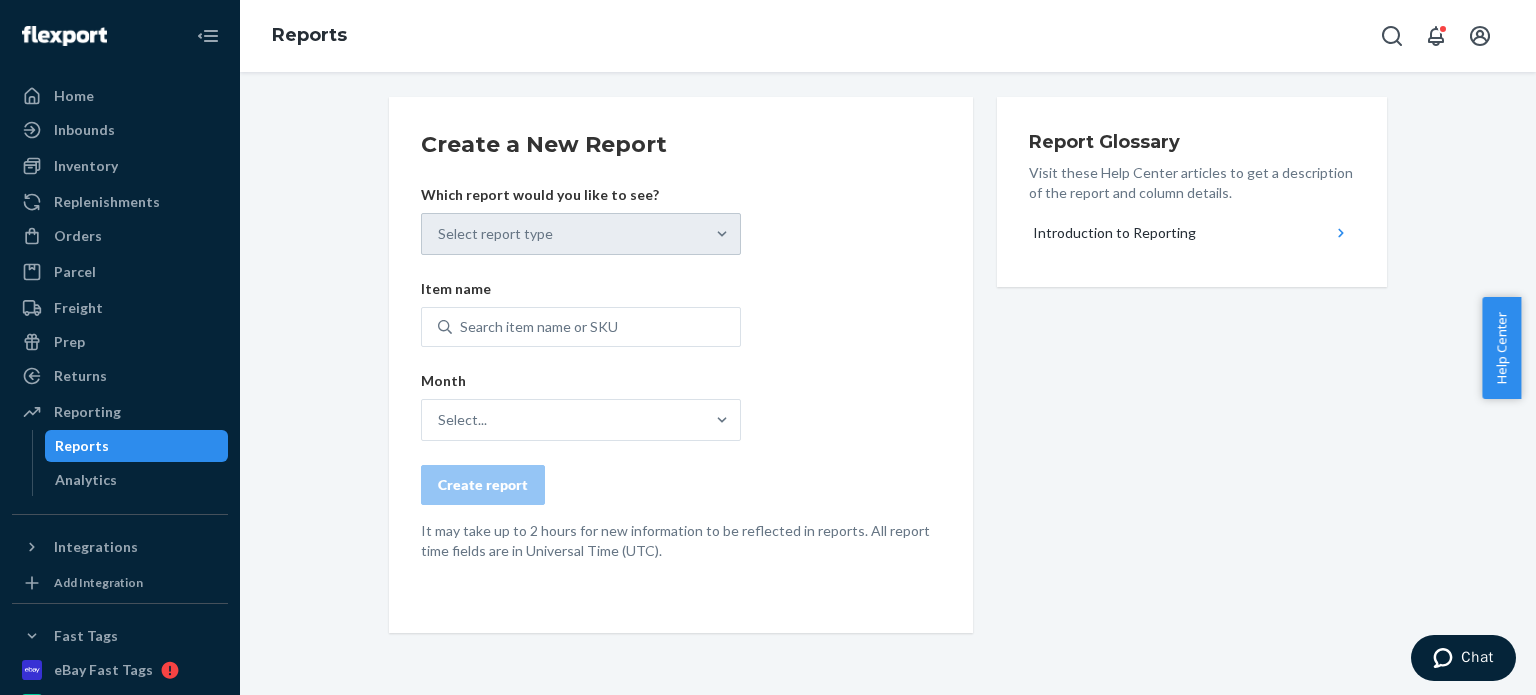 scroll, scrollTop: 7, scrollLeft: 0, axis: vertical 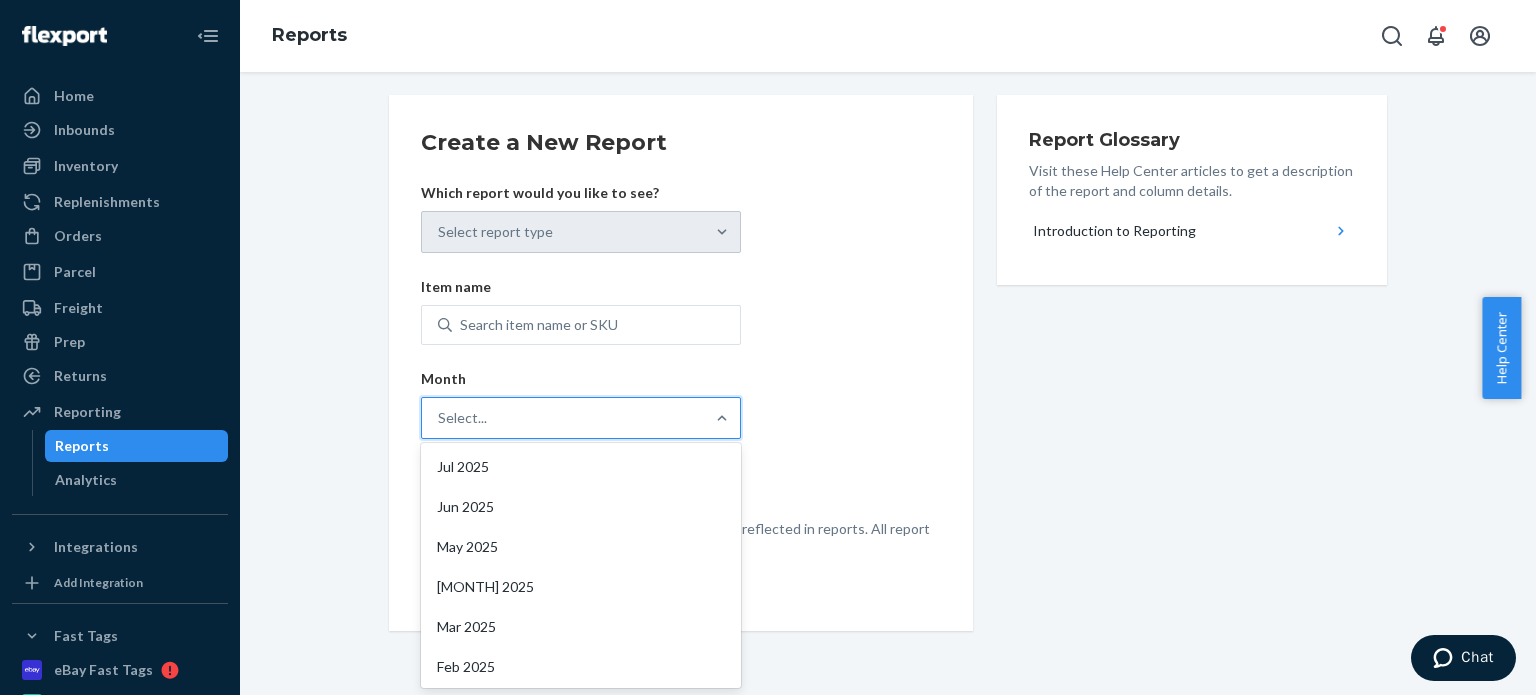 click on "Select..." at bounding box center (563, 418) 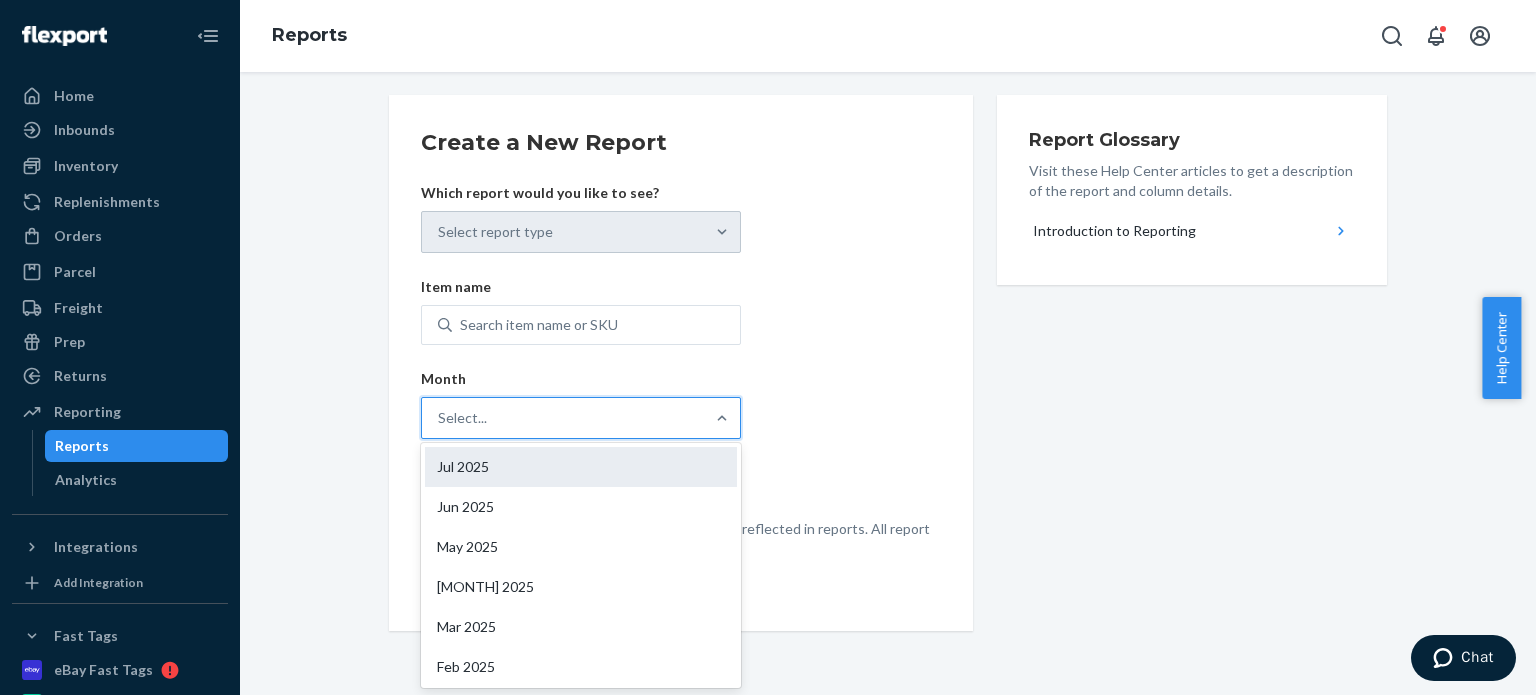 click on "Jul 2025" at bounding box center (581, 467) 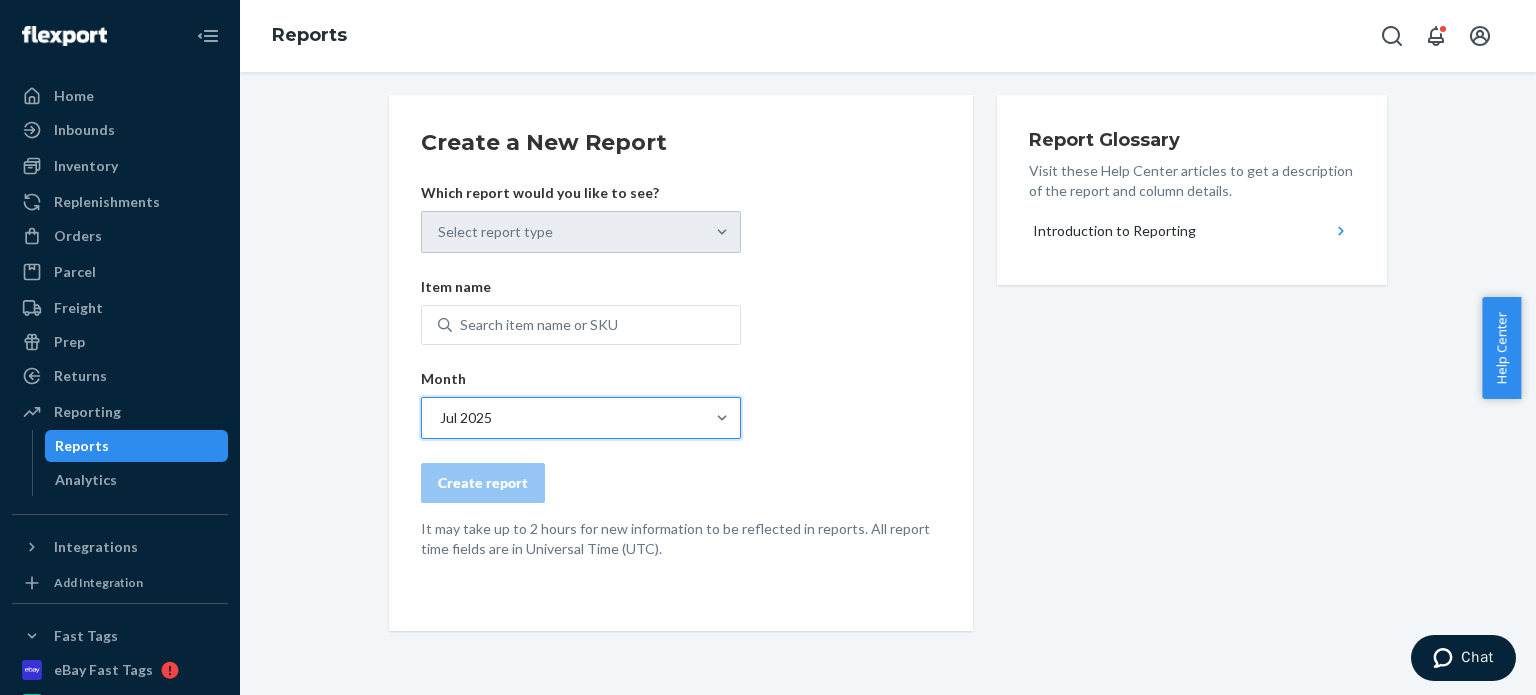 click on "Jul 2025" at bounding box center (563, 418) 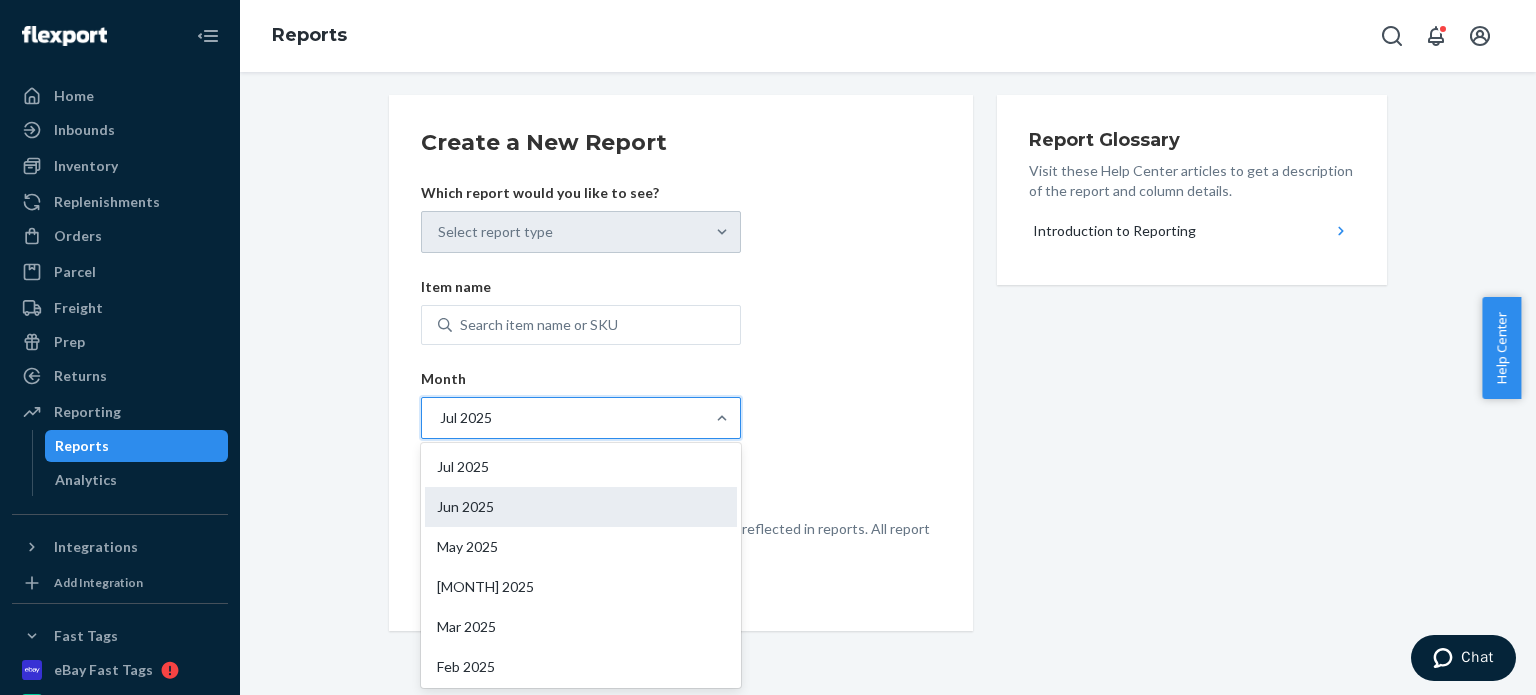 click on "Jun 2025" at bounding box center [581, 507] 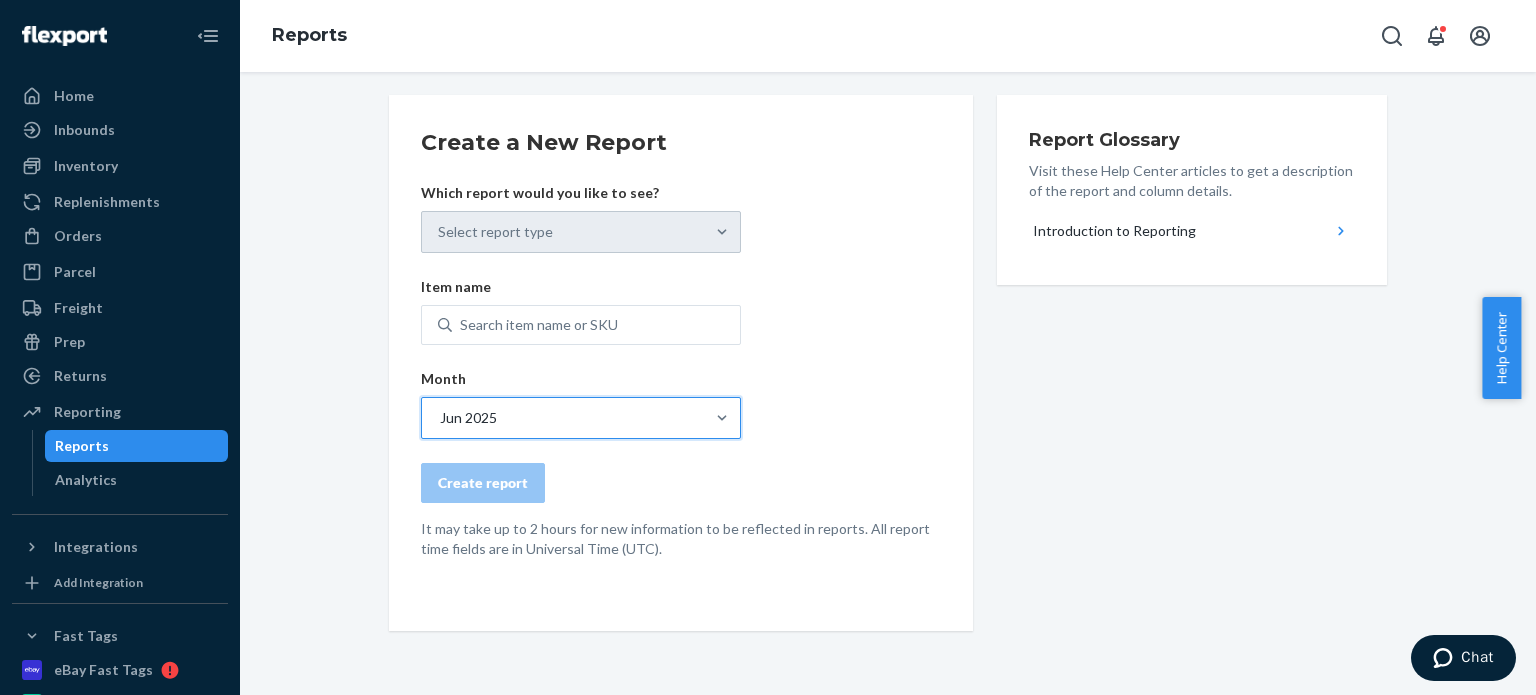 click on "Create a New Report Which report would you like to see? Select report type Item name Search item name or SKU Month   option [MONTH] 2025, selected.     0 results available. Select is focused ,type to refine list, press Down to open the menu,  [MONTH] 2025 Create report It may take up to 2 hours for new information to be reflected in reports. All report time fields are in Universal Time (UTC)." at bounding box center (681, 343) 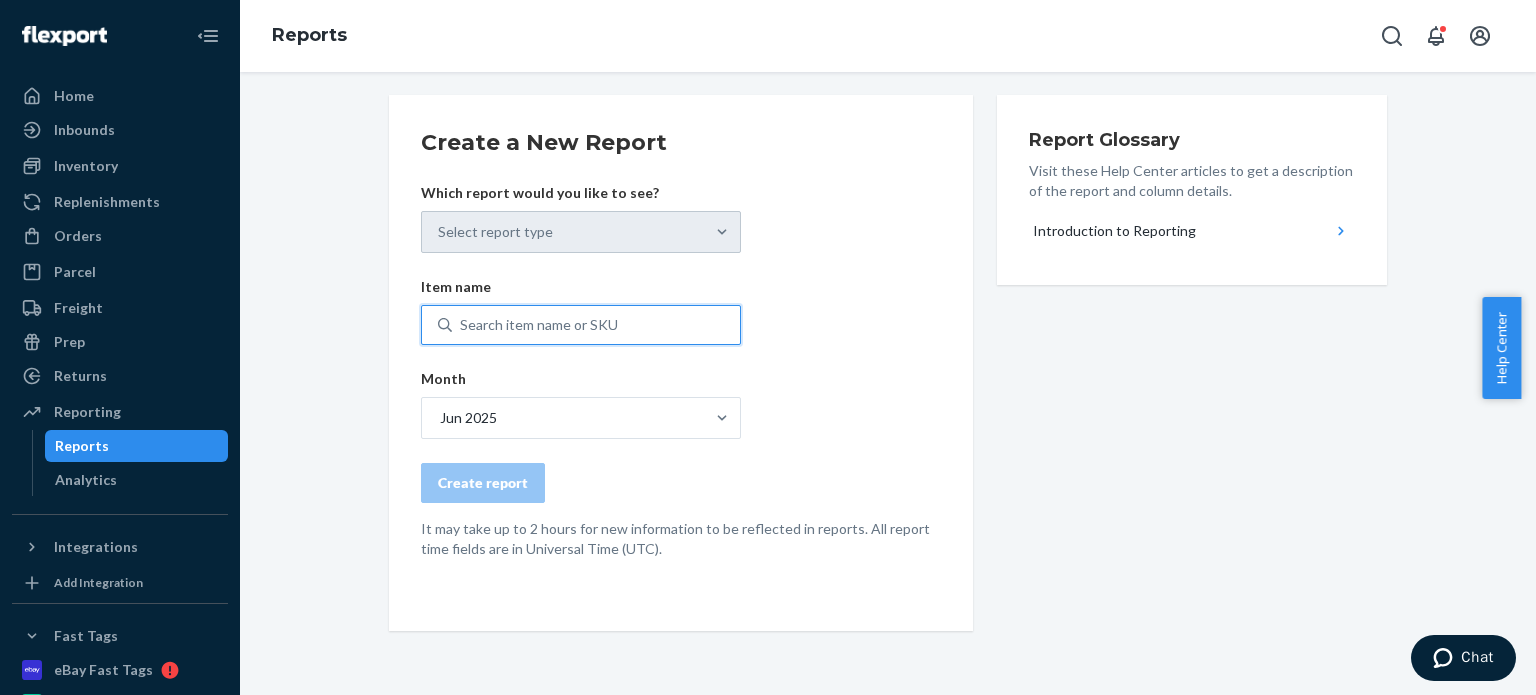 click on "Search item name or SKU" at bounding box center (596, 325) 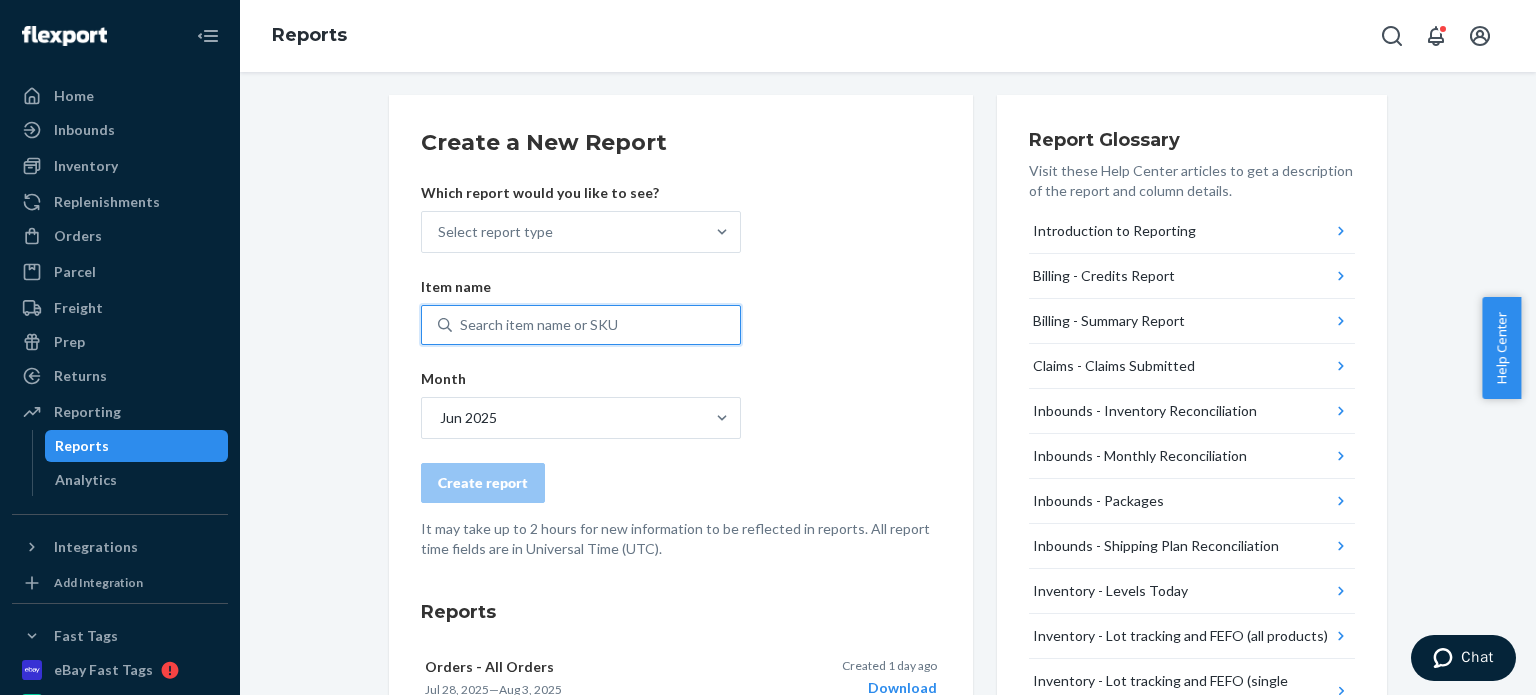 drag, startPoint x: 627, startPoint y: 323, endPoint x: 516, endPoint y: 375, distance: 122.57651 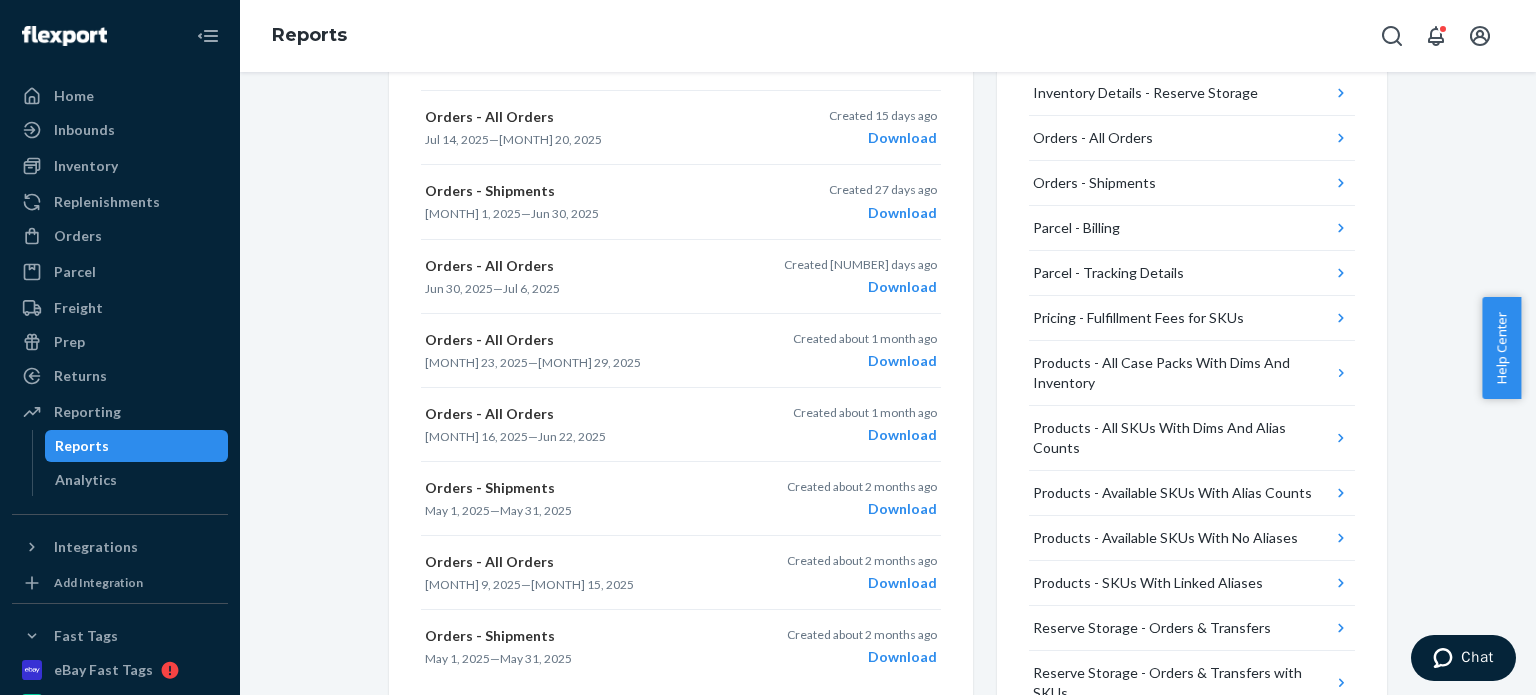 scroll, scrollTop: 707, scrollLeft: 0, axis: vertical 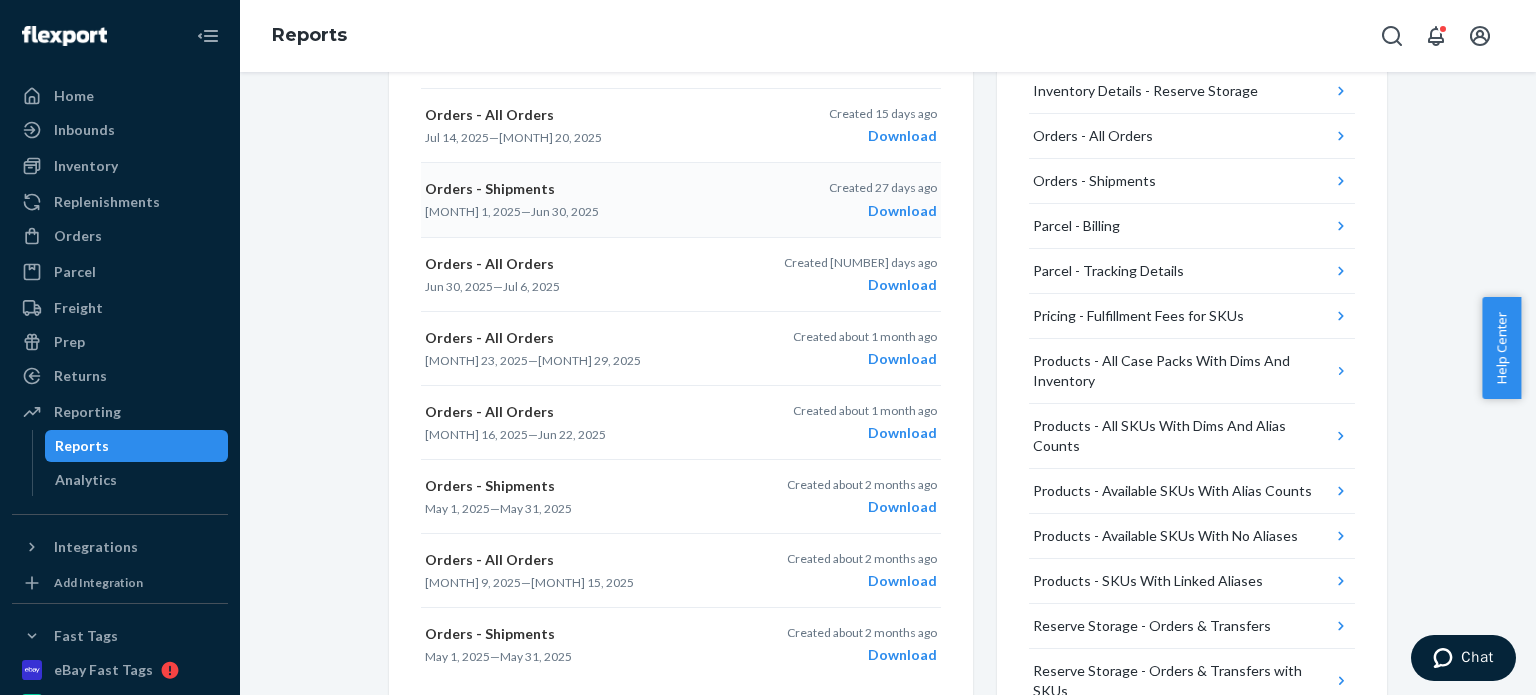 click on "Download" at bounding box center [883, 211] 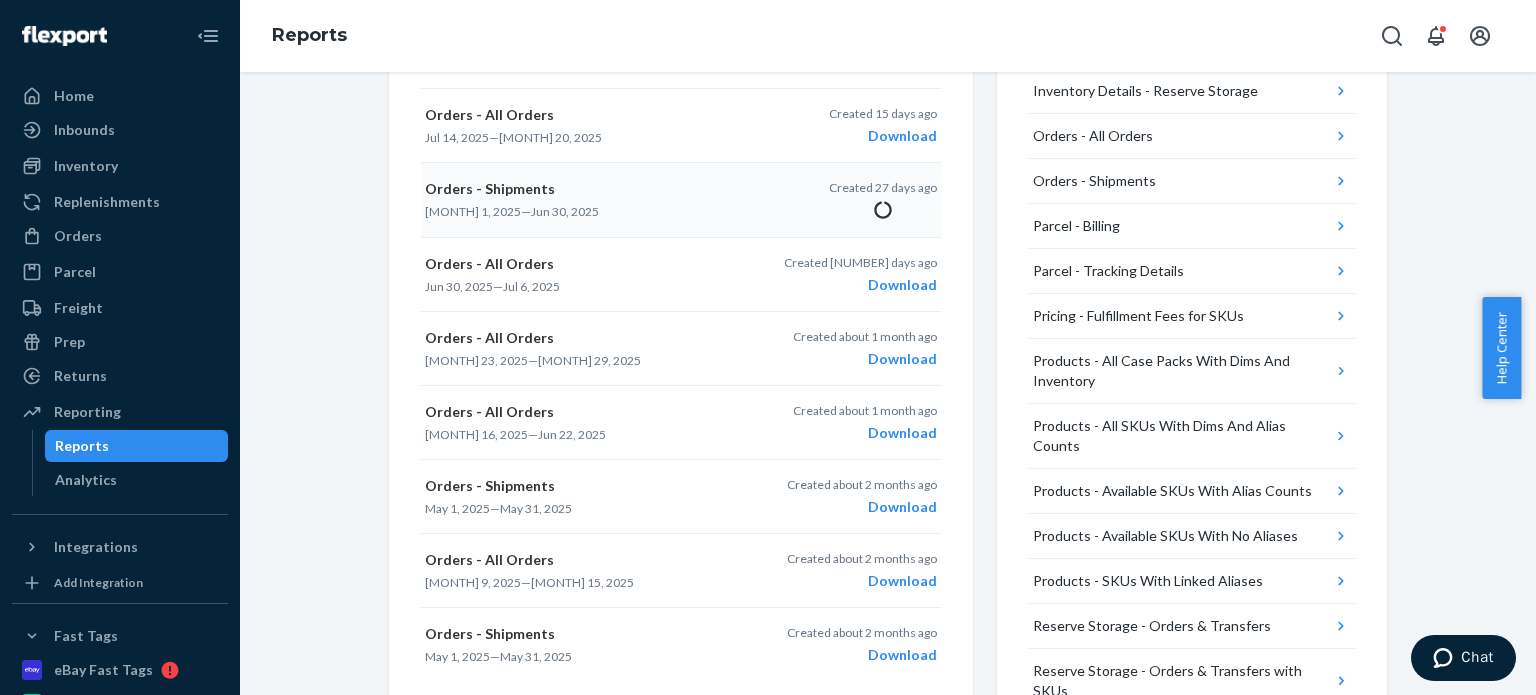 scroll, scrollTop: 507, scrollLeft: 0, axis: vertical 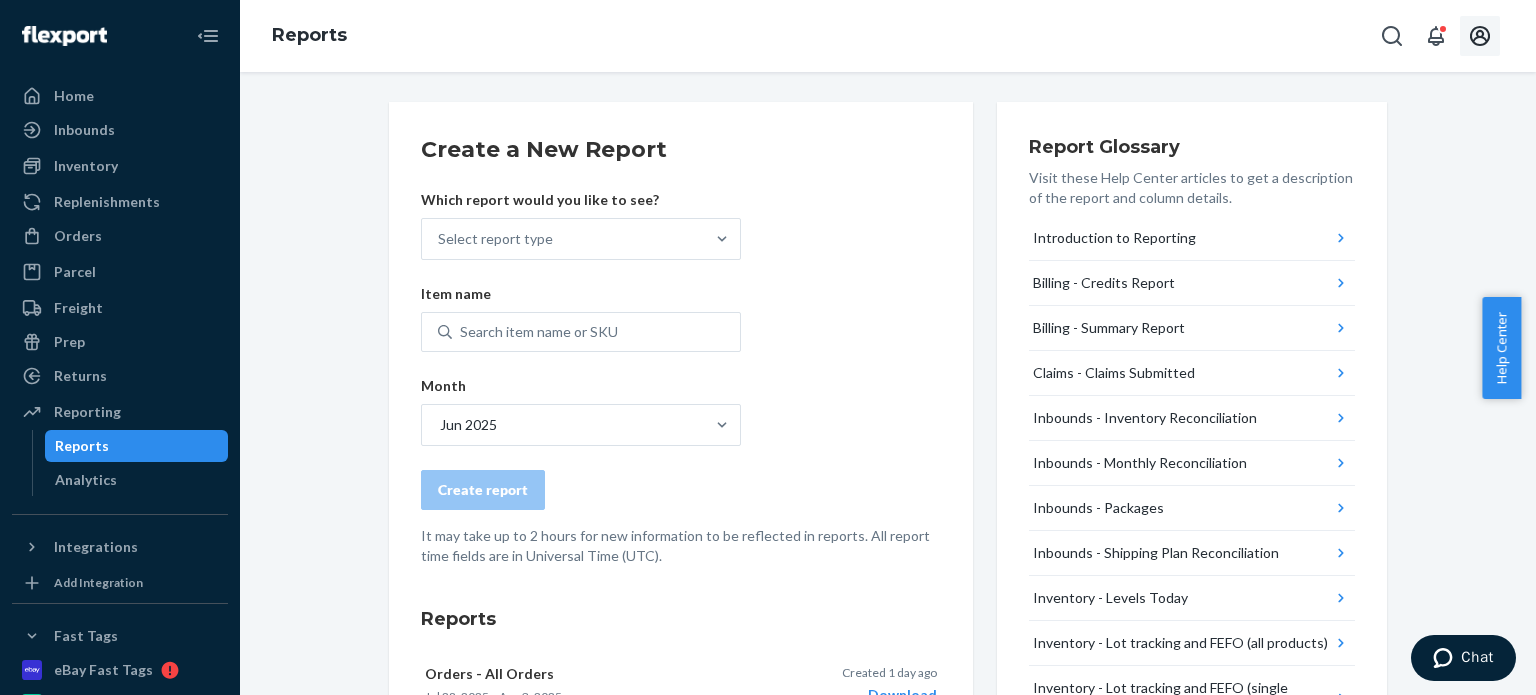 click 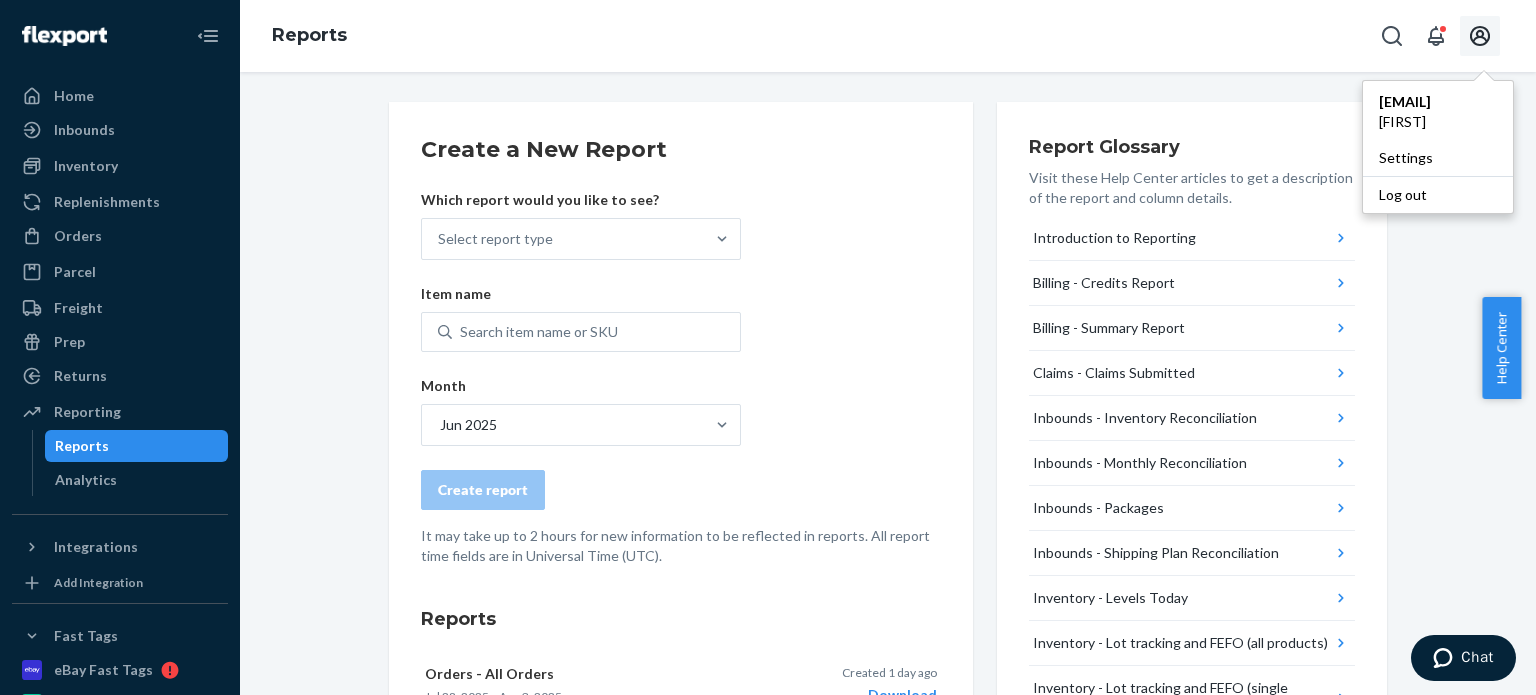 drag, startPoint x: 1404, startPoint y: 205, endPoint x: 1400, endPoint y: 185, distance: 20.396078 